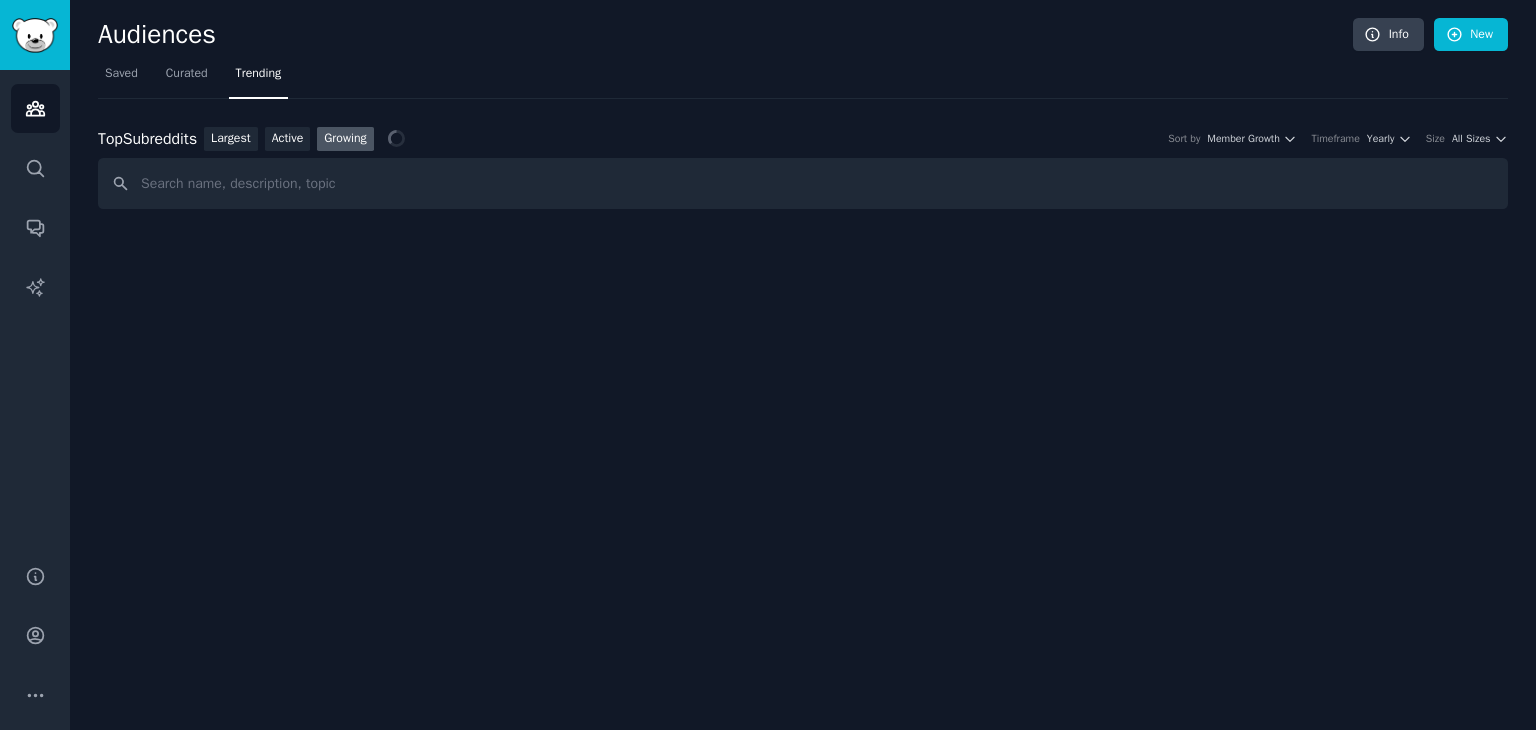 scroll, scrollTop: 0, scrollLeft: 0, axis: both 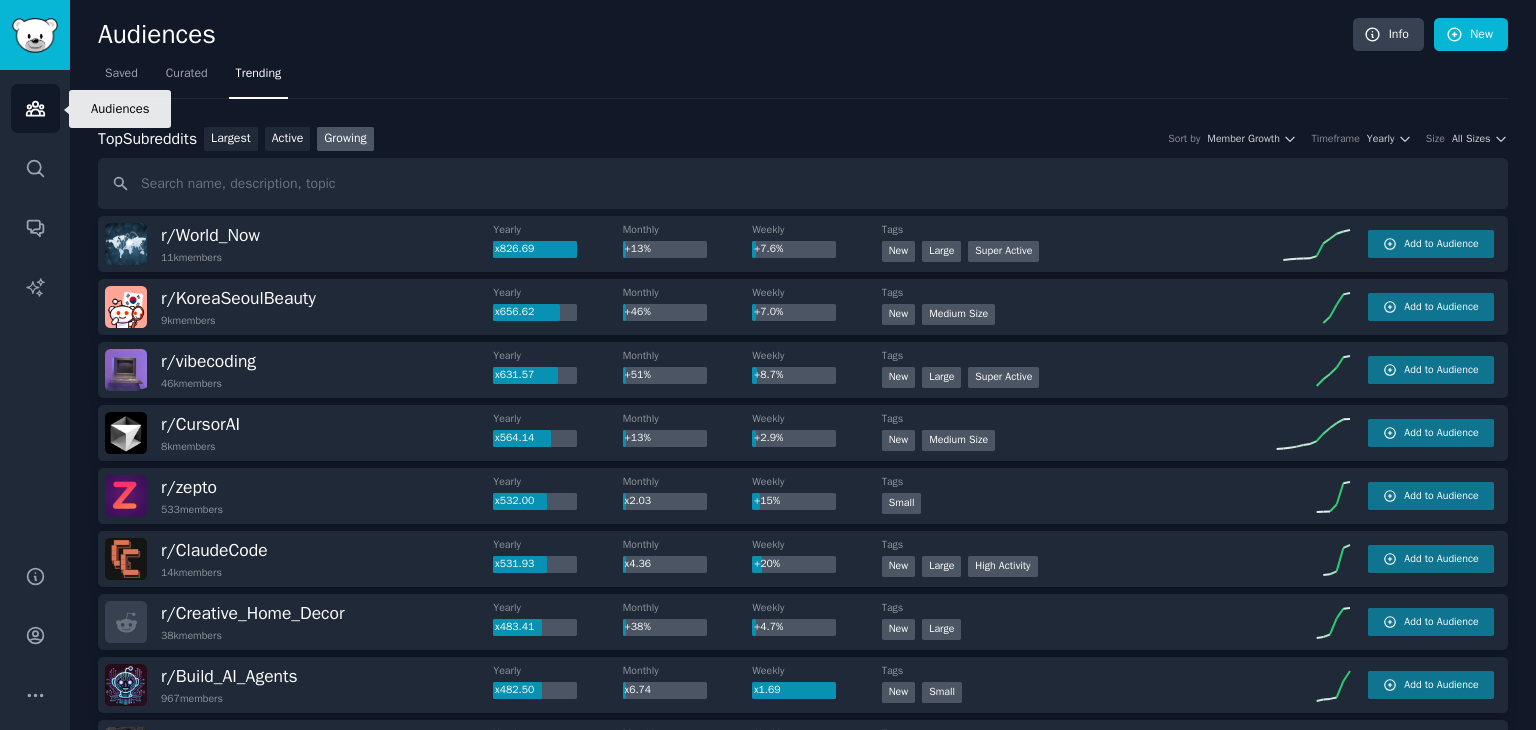 click on "Audiences" at bounding box center (35, 108) 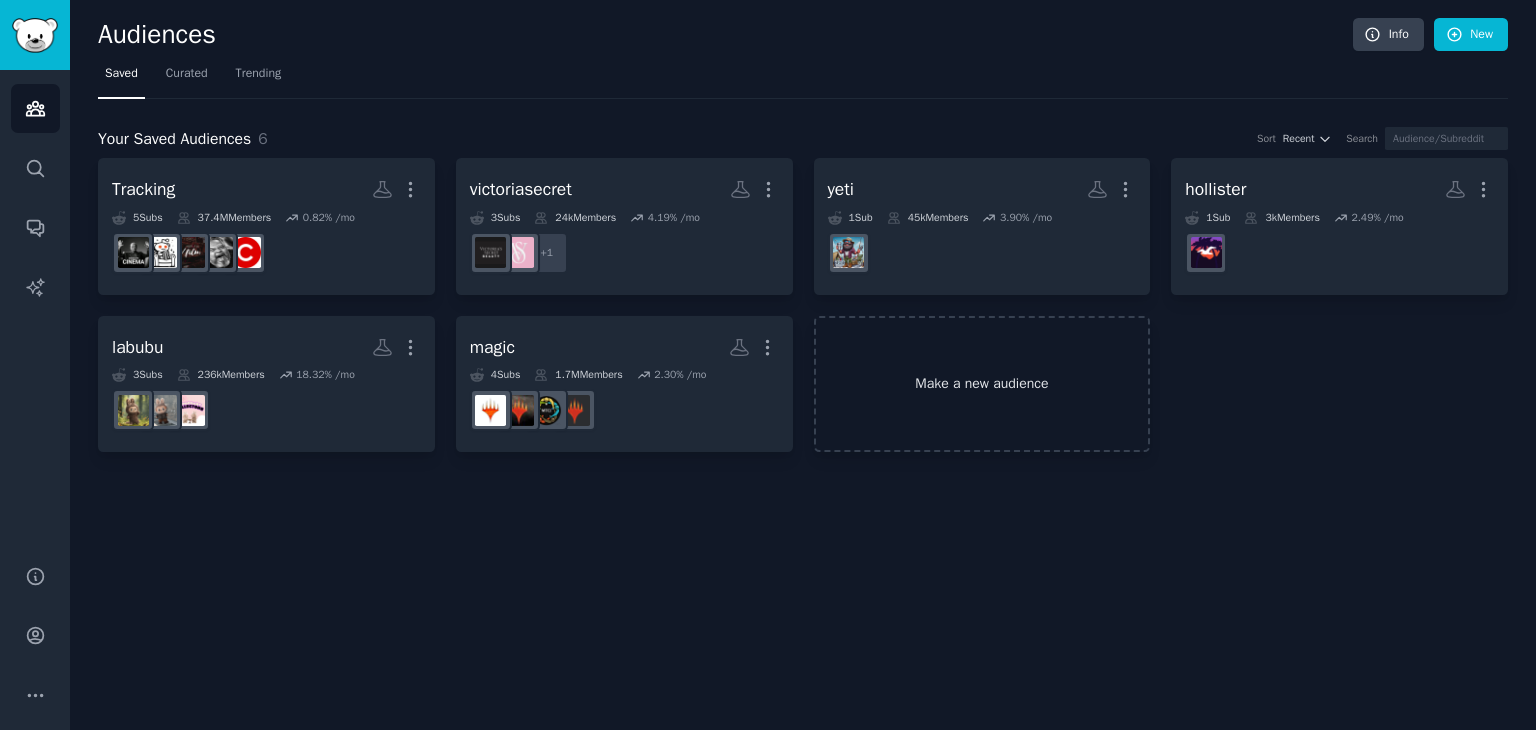 click on "Make a new audience" at bounding box center (982, 384) 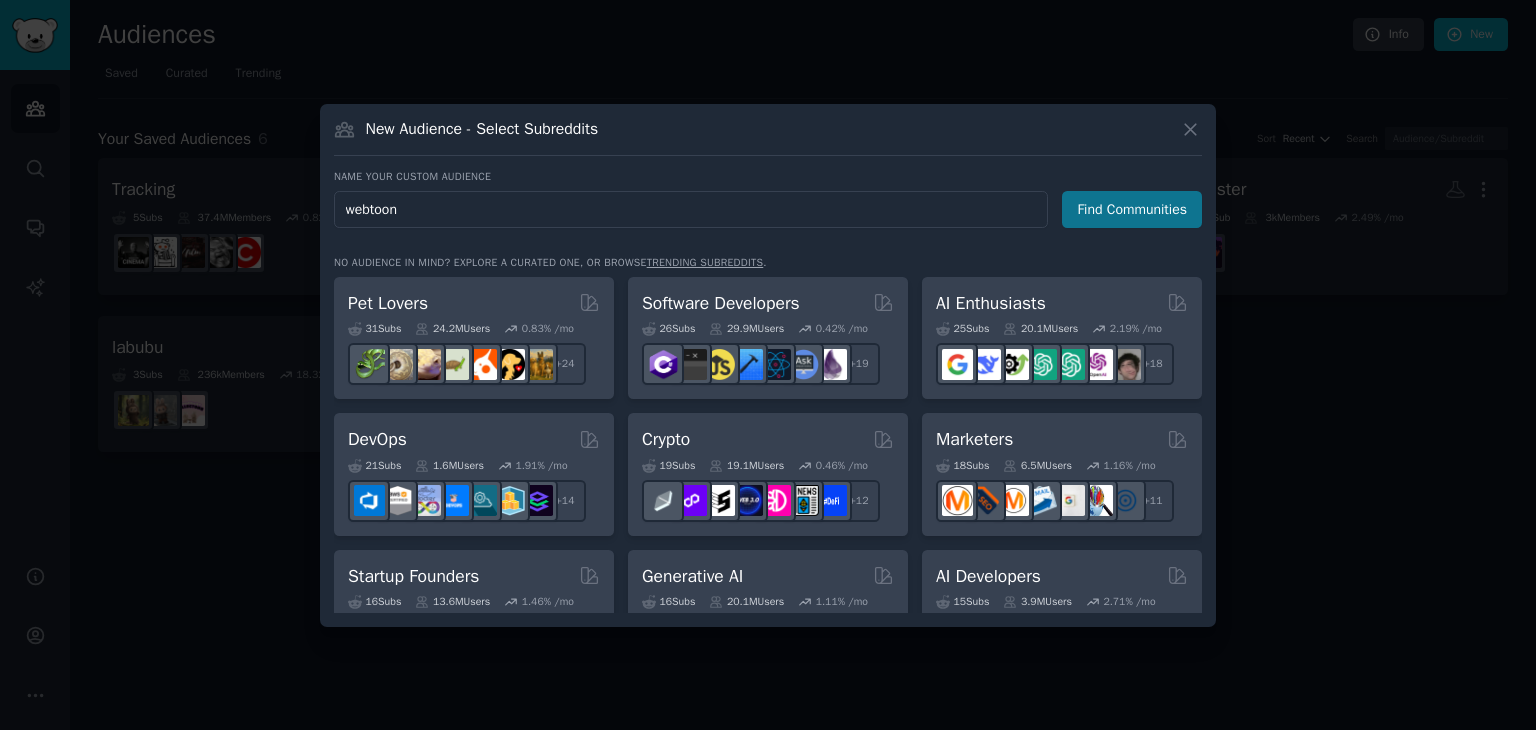 type on "webtoon" 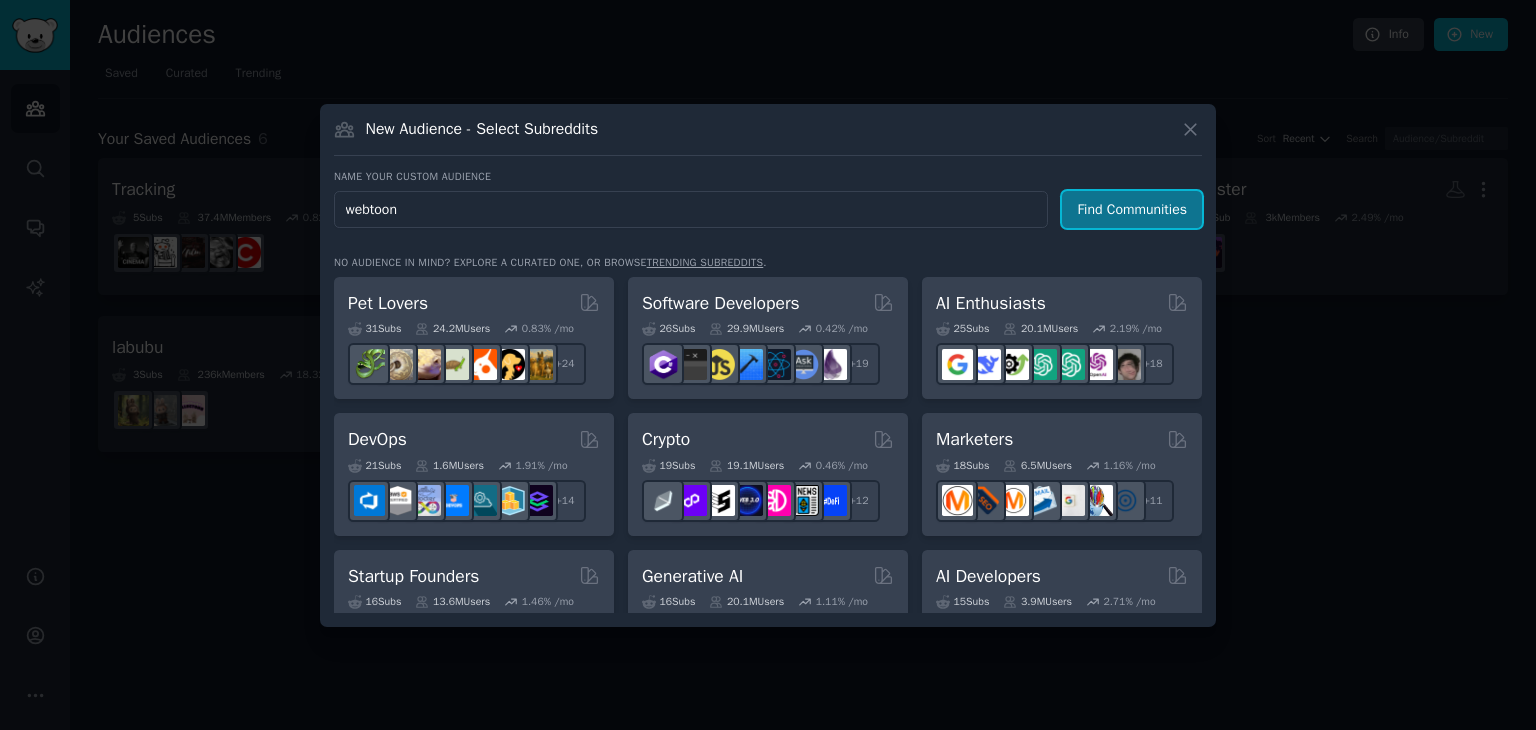 click on "Find Communities" at bounding box center [1132, 209] 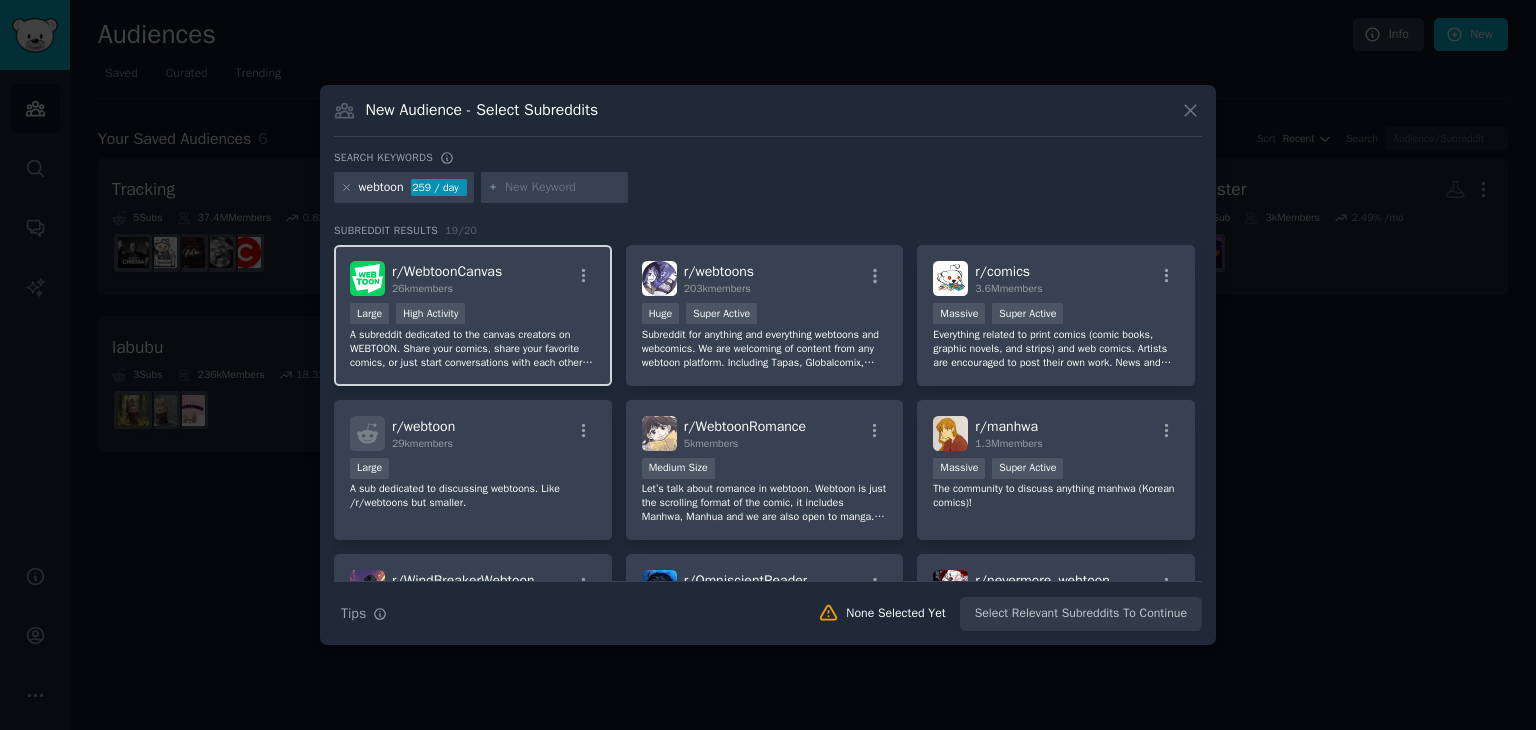 click on "r/ WebtoonCanvas 26k  members" at bounding box center [473, 278] 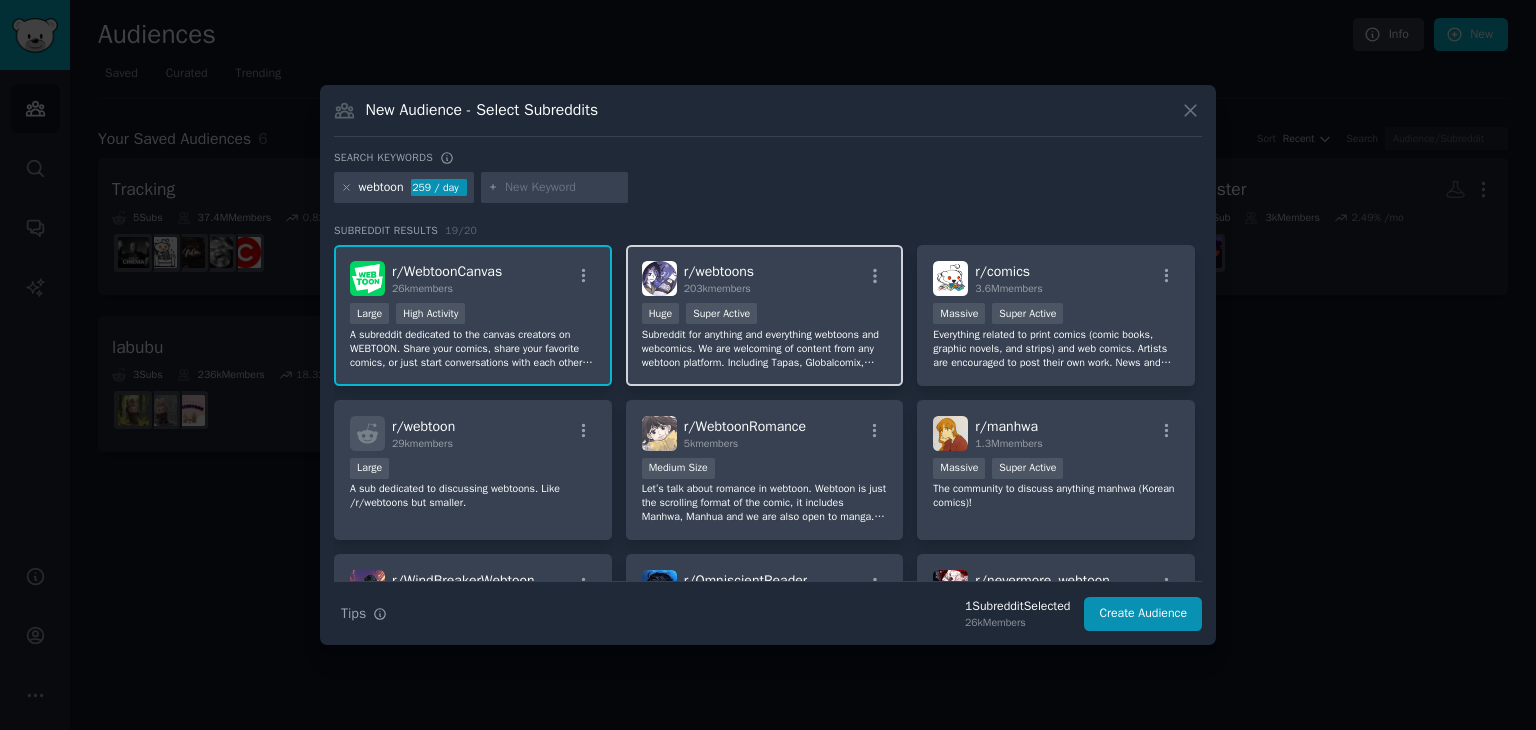 click on ">= 95th percentile for submissions / day Huge Super Active" at bounding box center (765, 315) 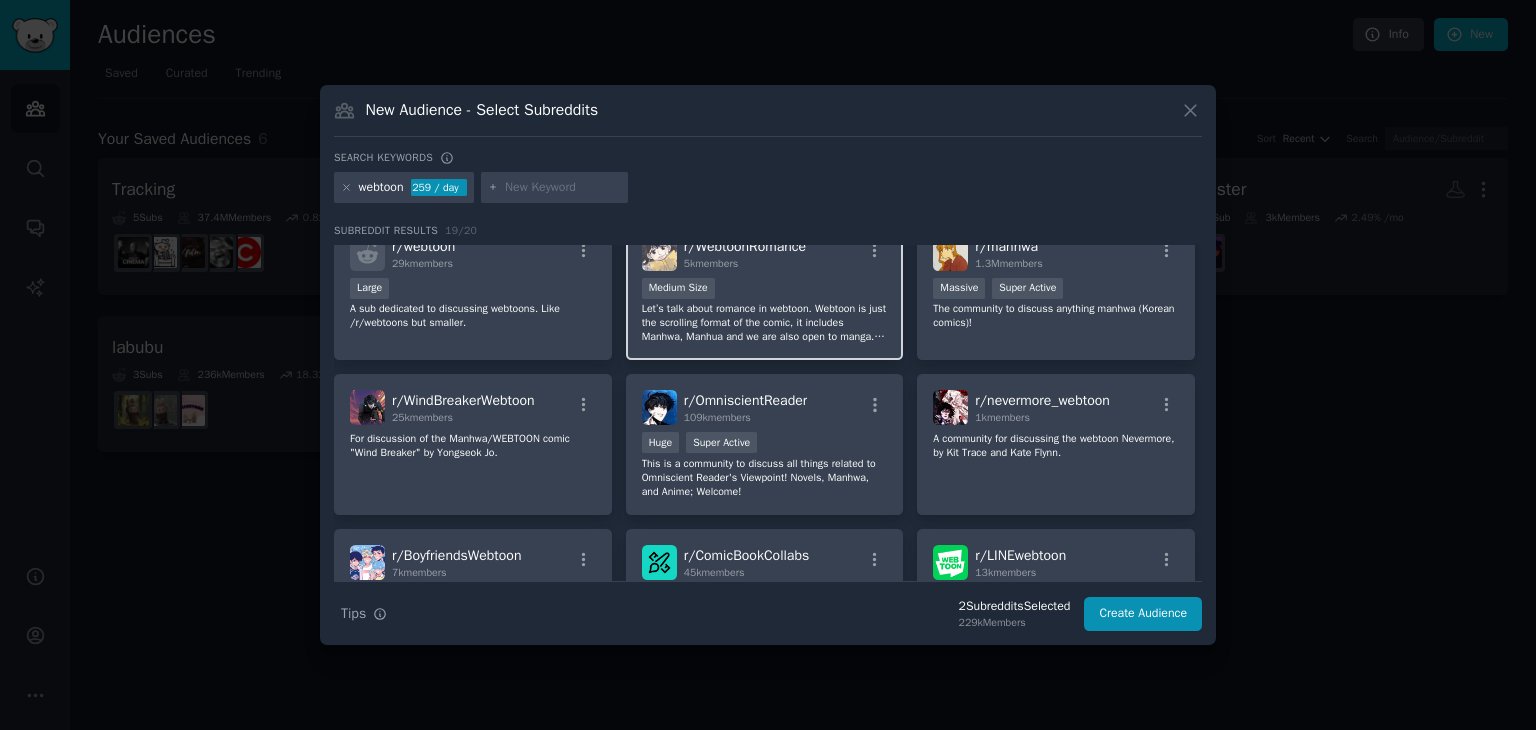 scroll, scrollTop: 179, scrollLeft: 0, axis: vertical 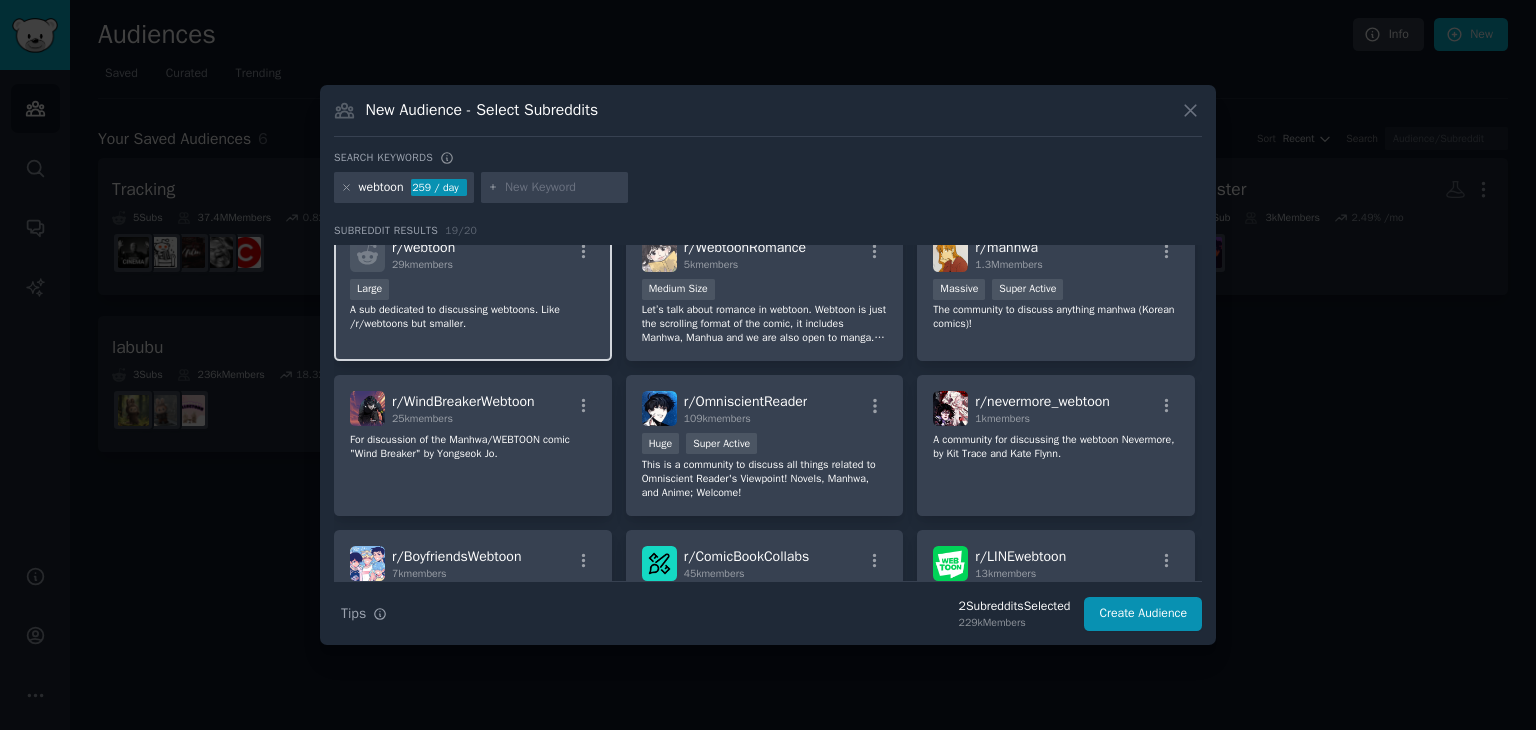 click on "A sub dedicated to discussing webtoons.
Like /r/webtoons but smaller." at bounding box center [473, 317] 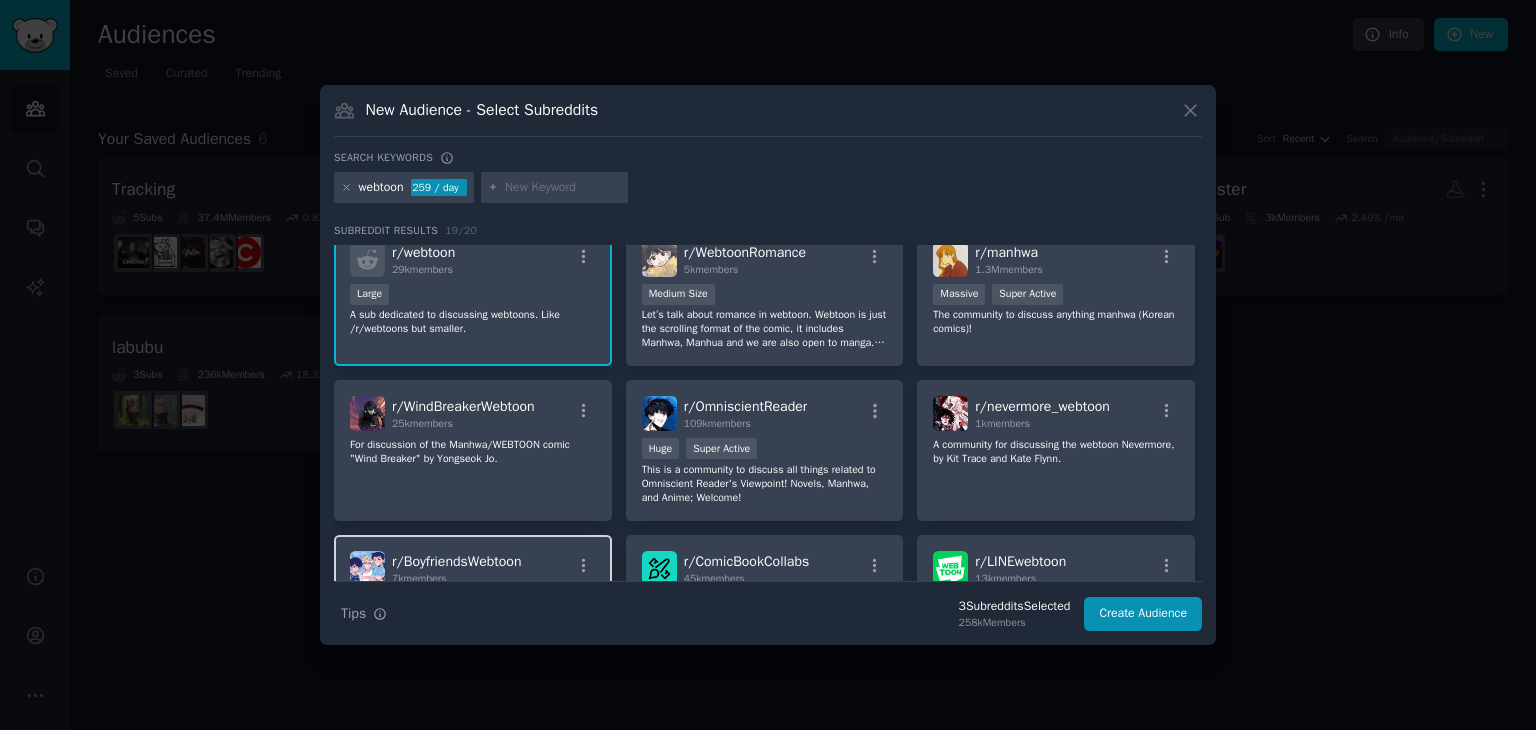 scroll, scrollTop: 166, scrollLeft: 0, axis: vertical 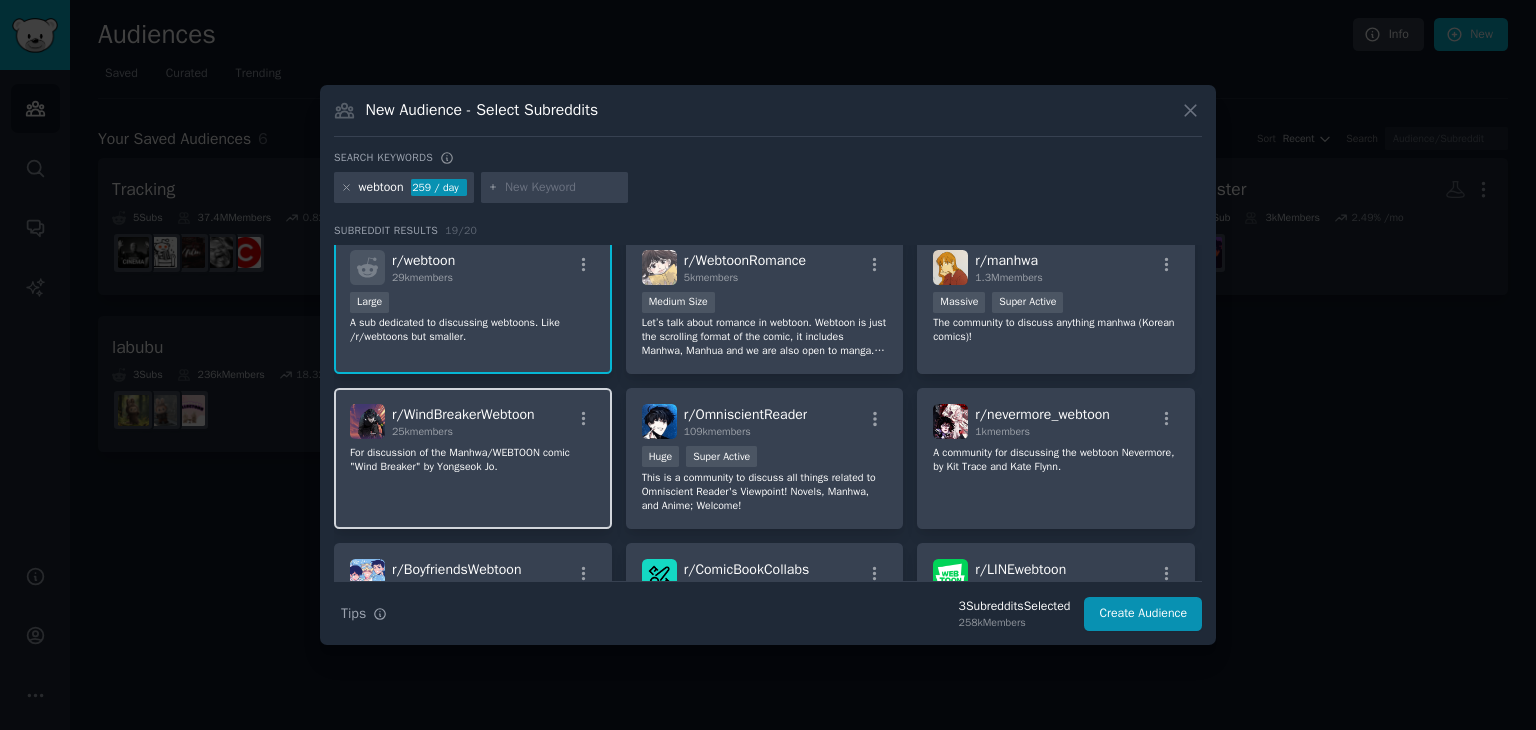click on "r/ WindBreakerWebtoon 25k  members" at bounding box center [473, 421] 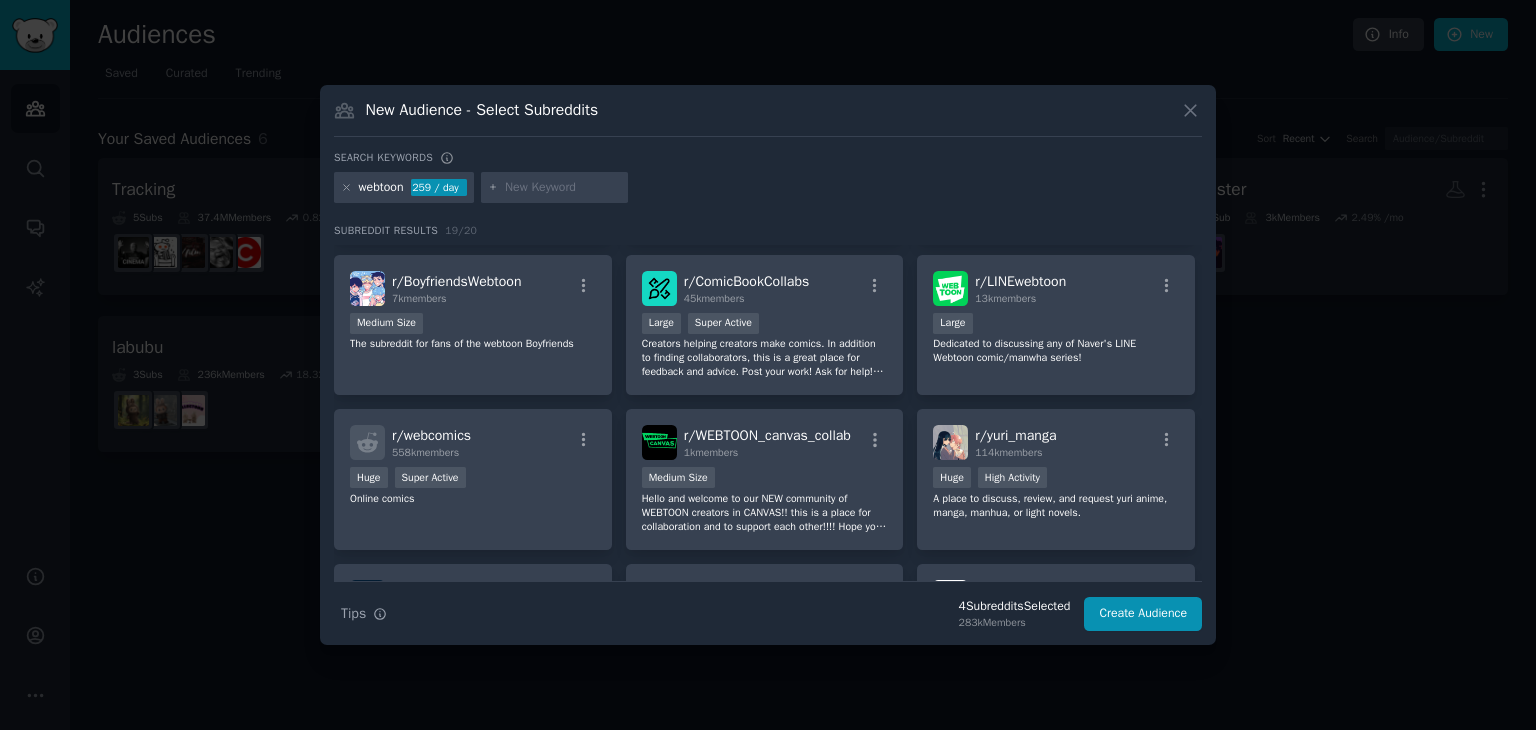 scroll, scrollTop: 456, scrollLeft: 0, axis: vertical 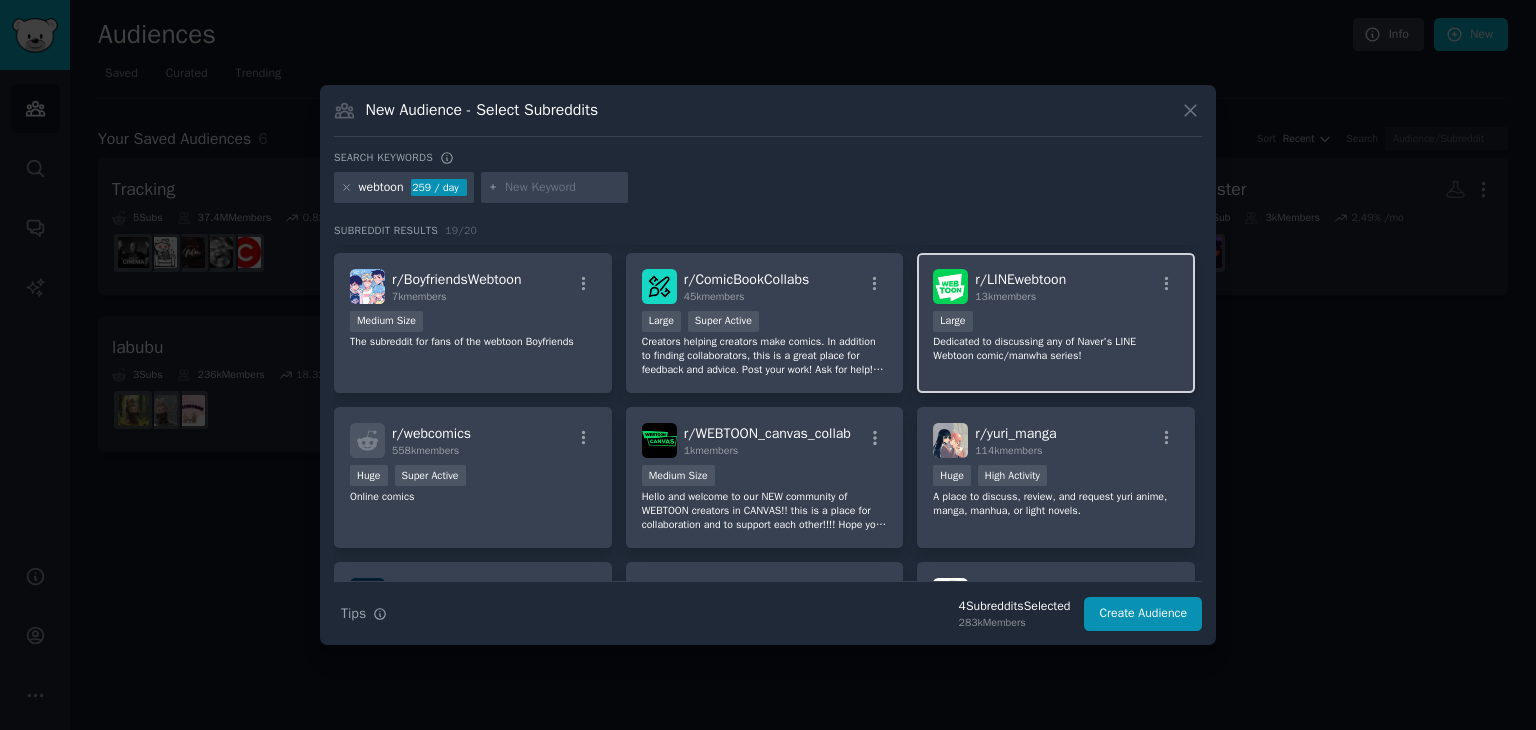 click on "Dedicated to discussing any of Naver's LINE Webtoon comic/manwha series!" at bounding box center (1056, 349) 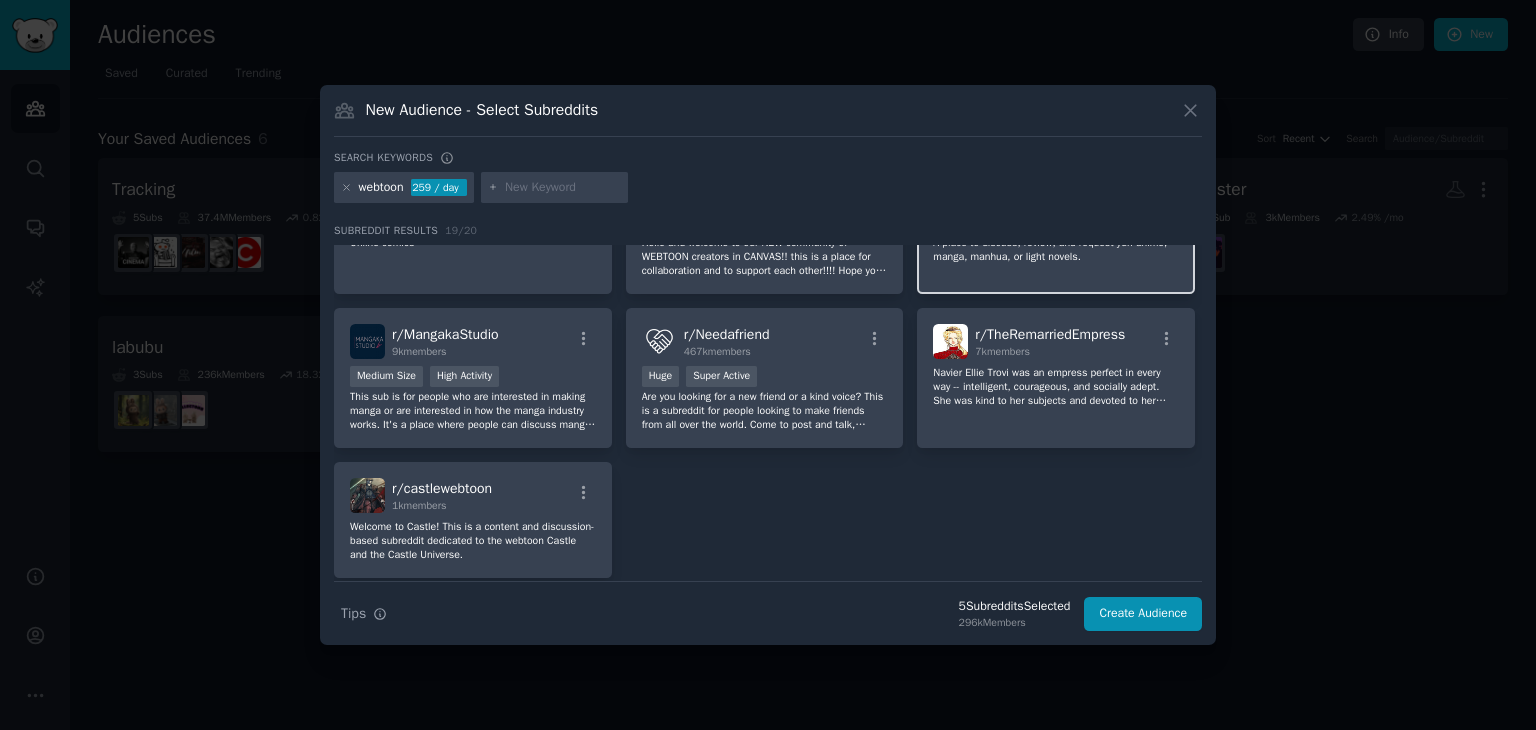 scroll, scrollTop: 712, scrollLeft: 0, axis: vertical 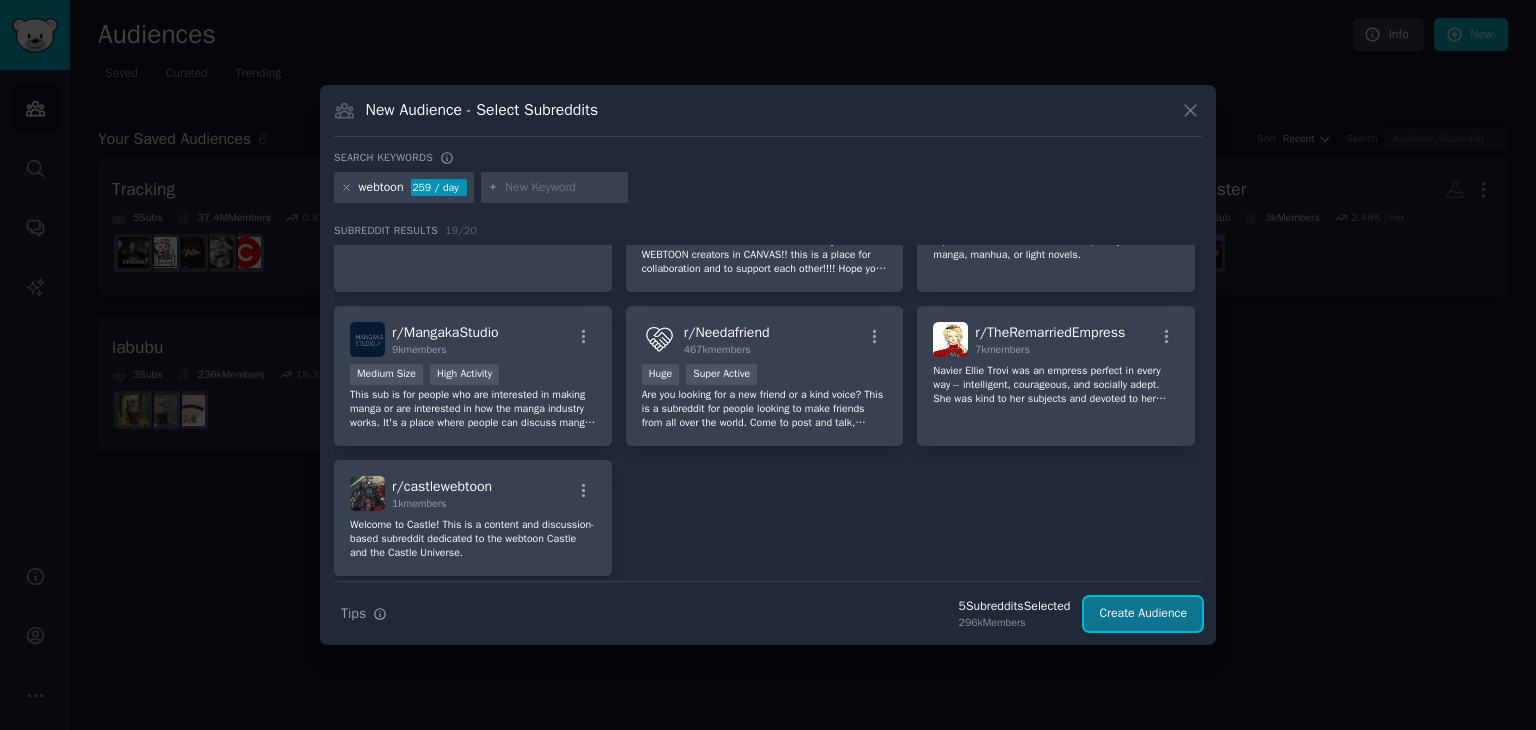 click on "Create Audience" at bounding box center (1143, 614) 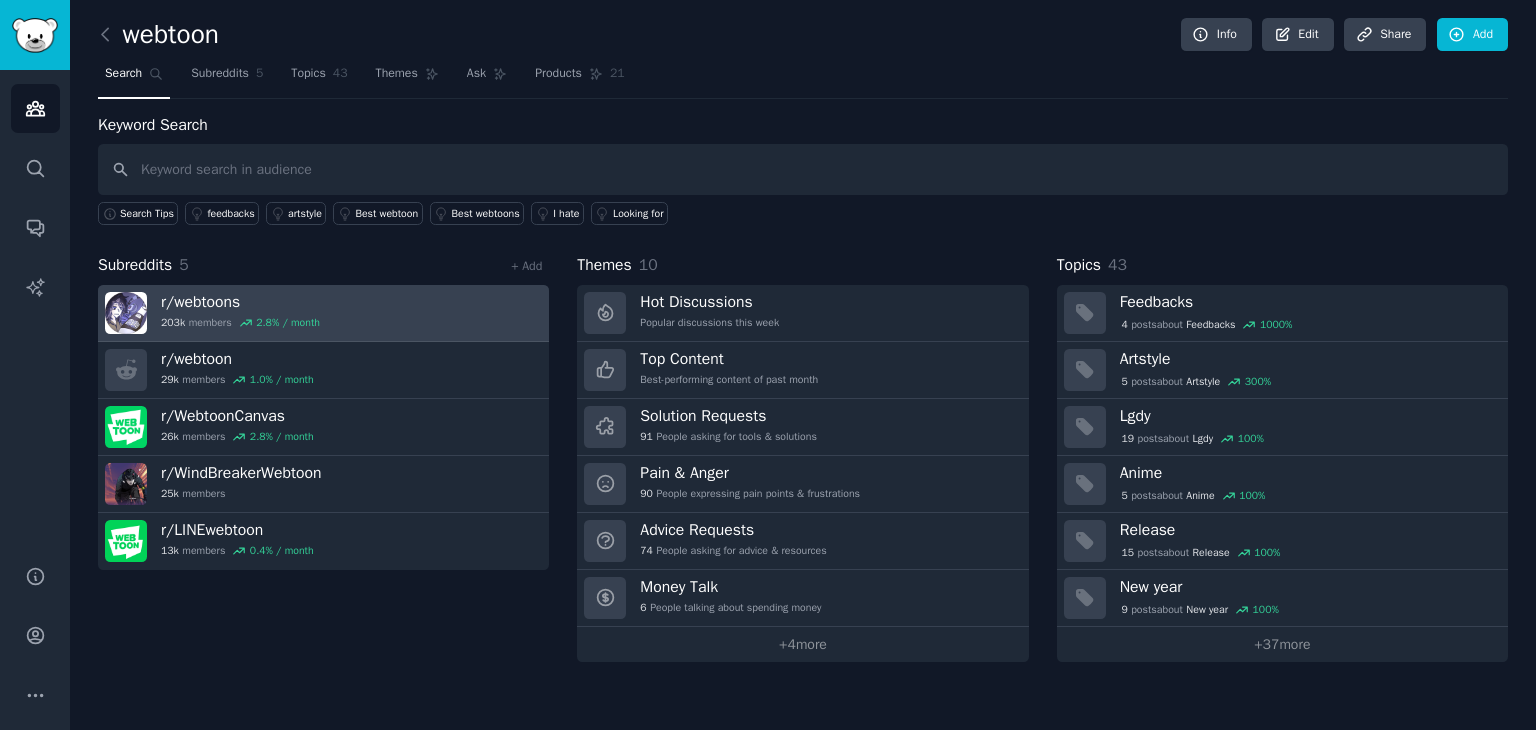 click on "r/ webtoons 203k  members 2.8 % / month" at bounding box center (323, 313) 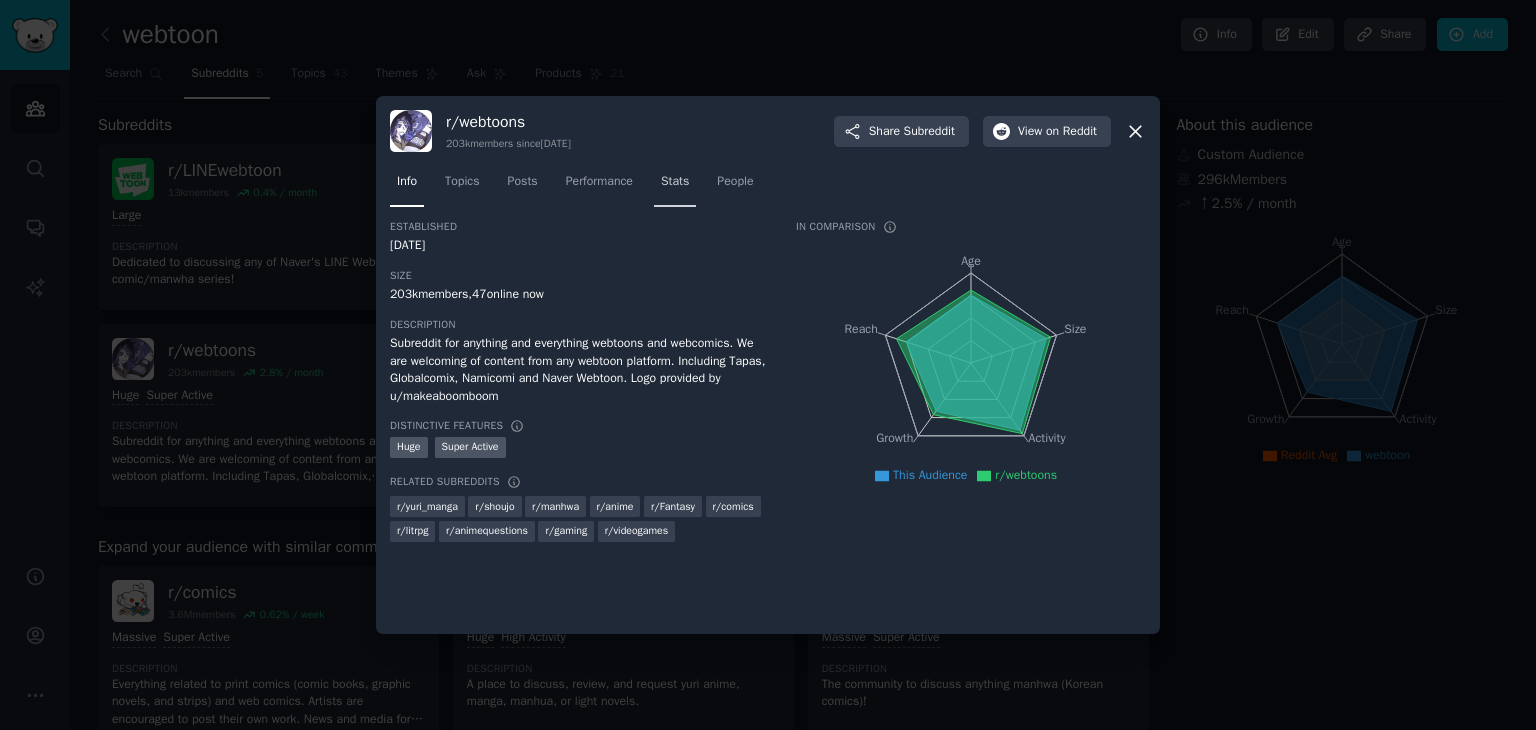 click on "Stats" at bounding box center [675, 182] 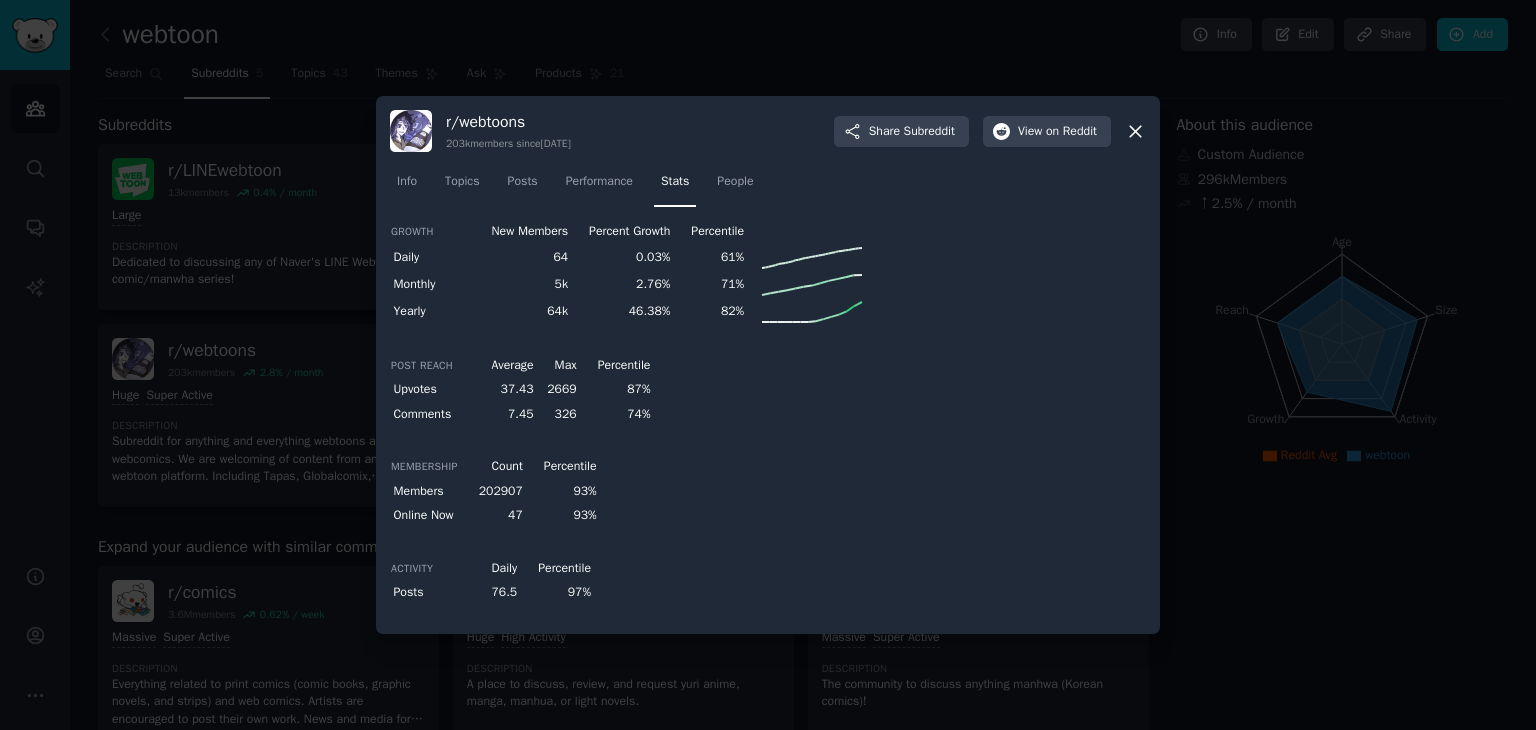 click at bounding box center [768, 365] 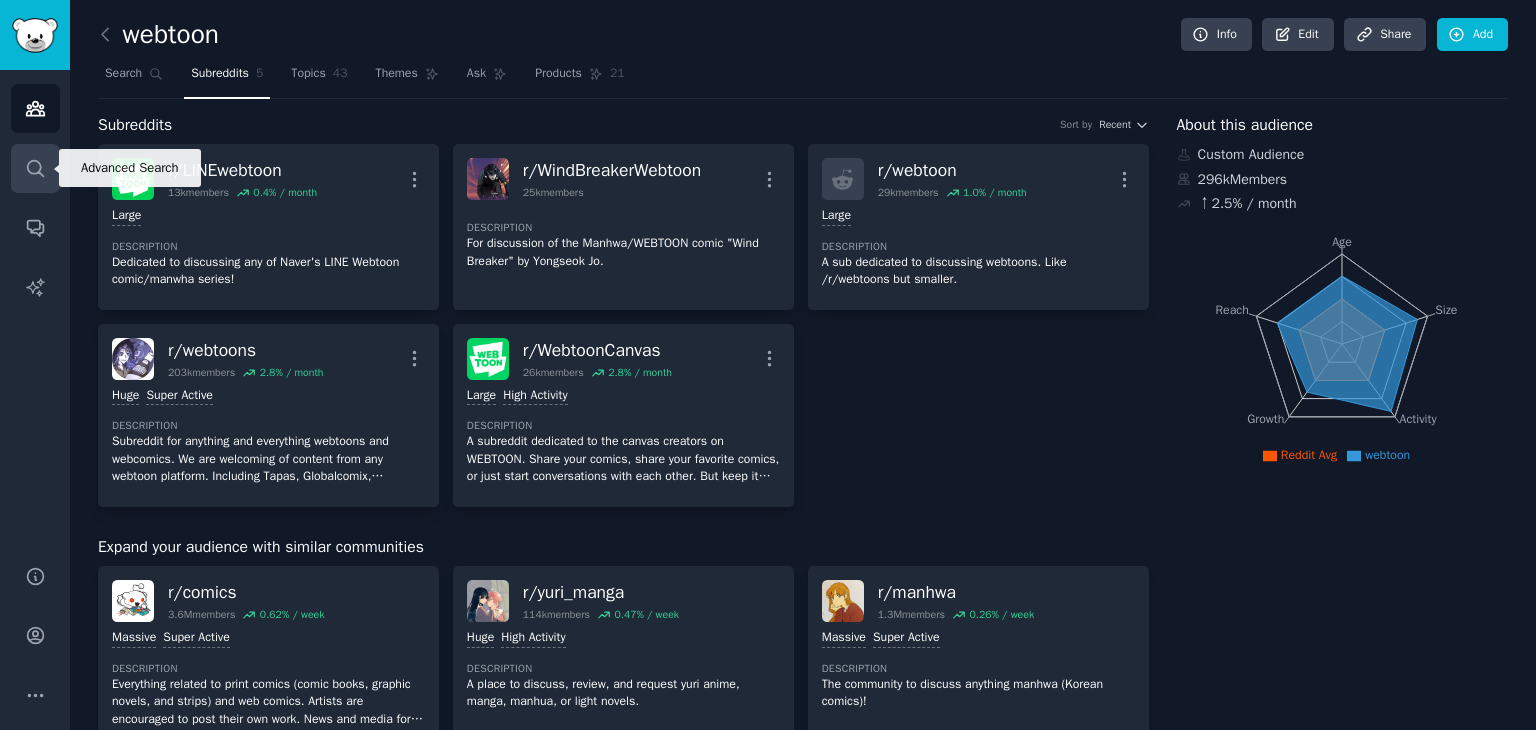 click on "Search" at bounding box center [35, 168] 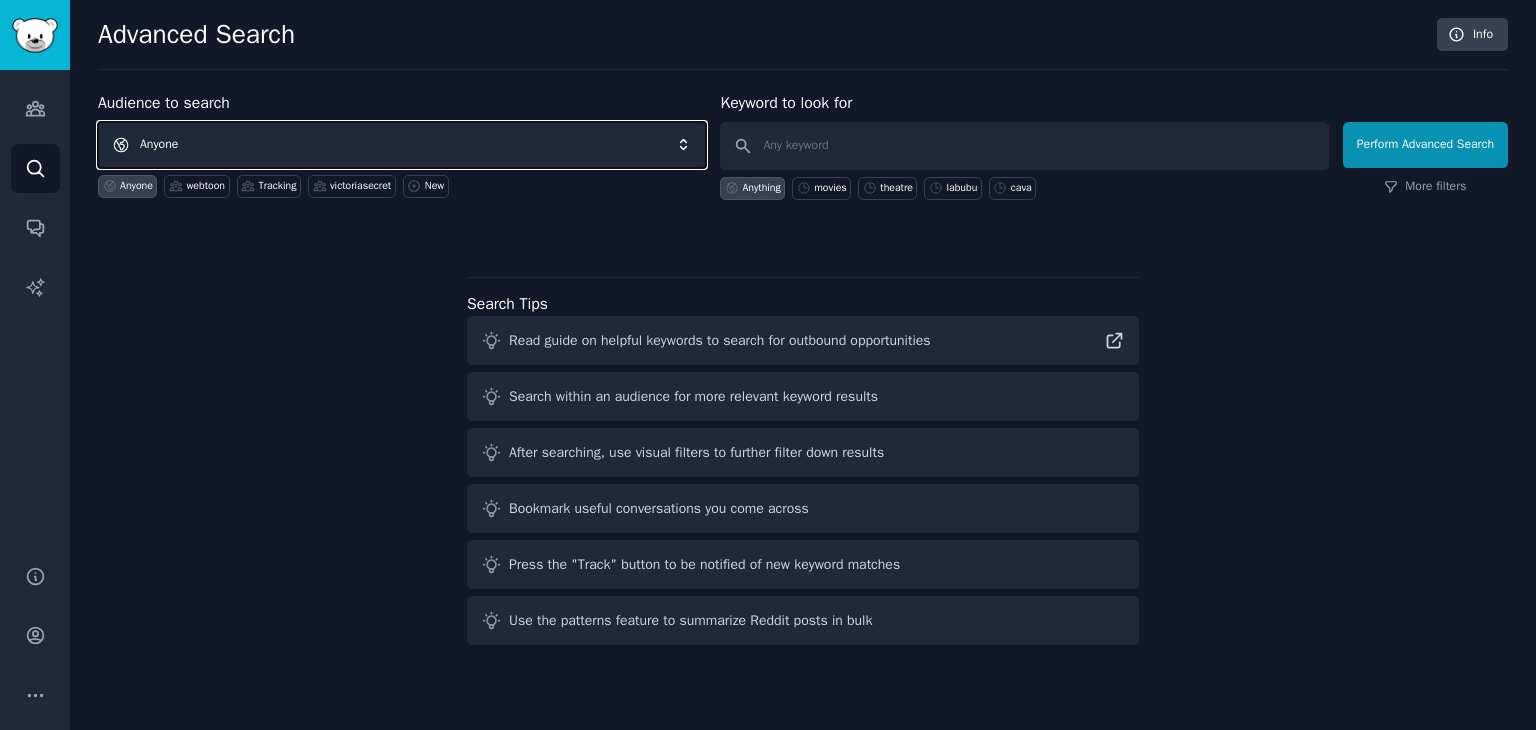 click on "Anyone" at bounding box center [402, 145] 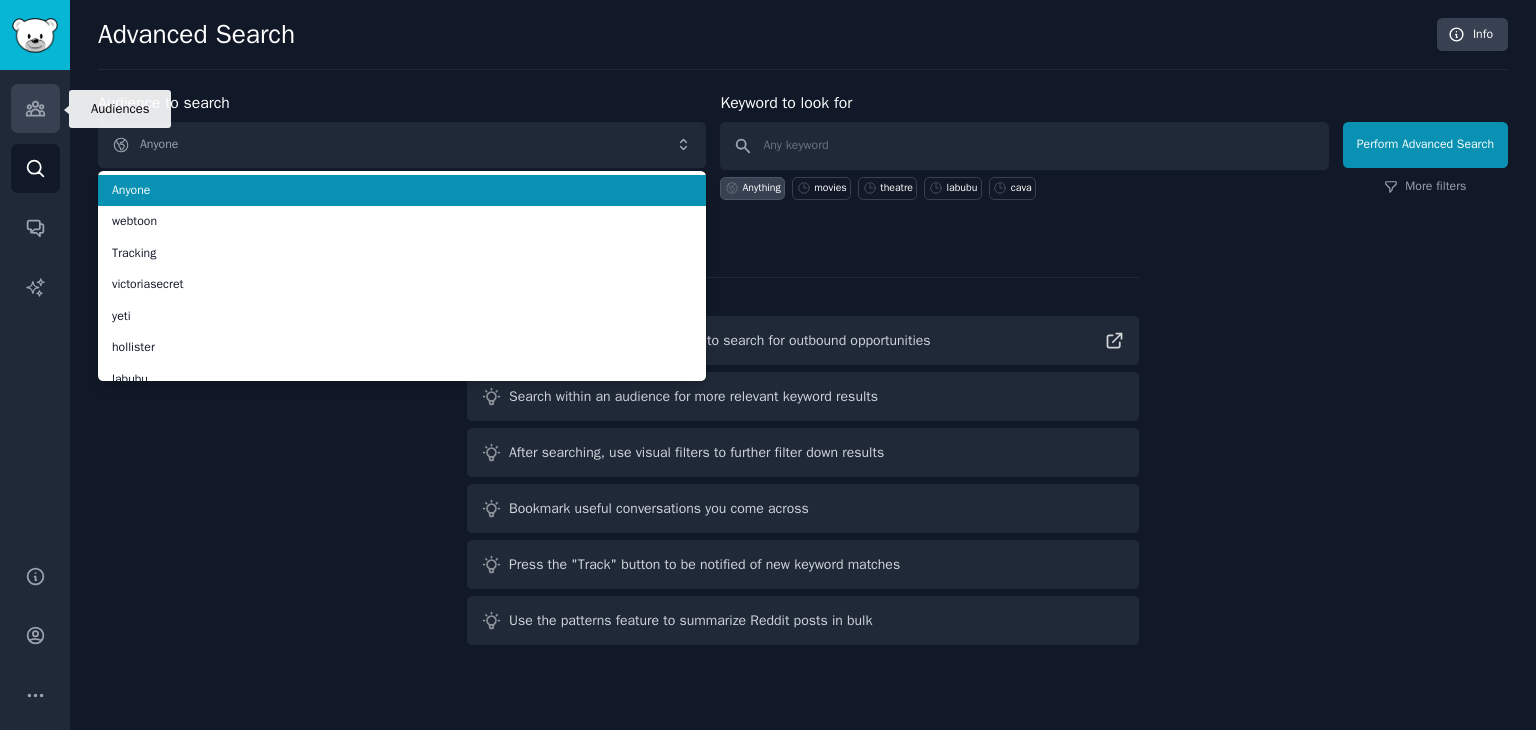 click on "Audiences" at bounding box center (35, 108) 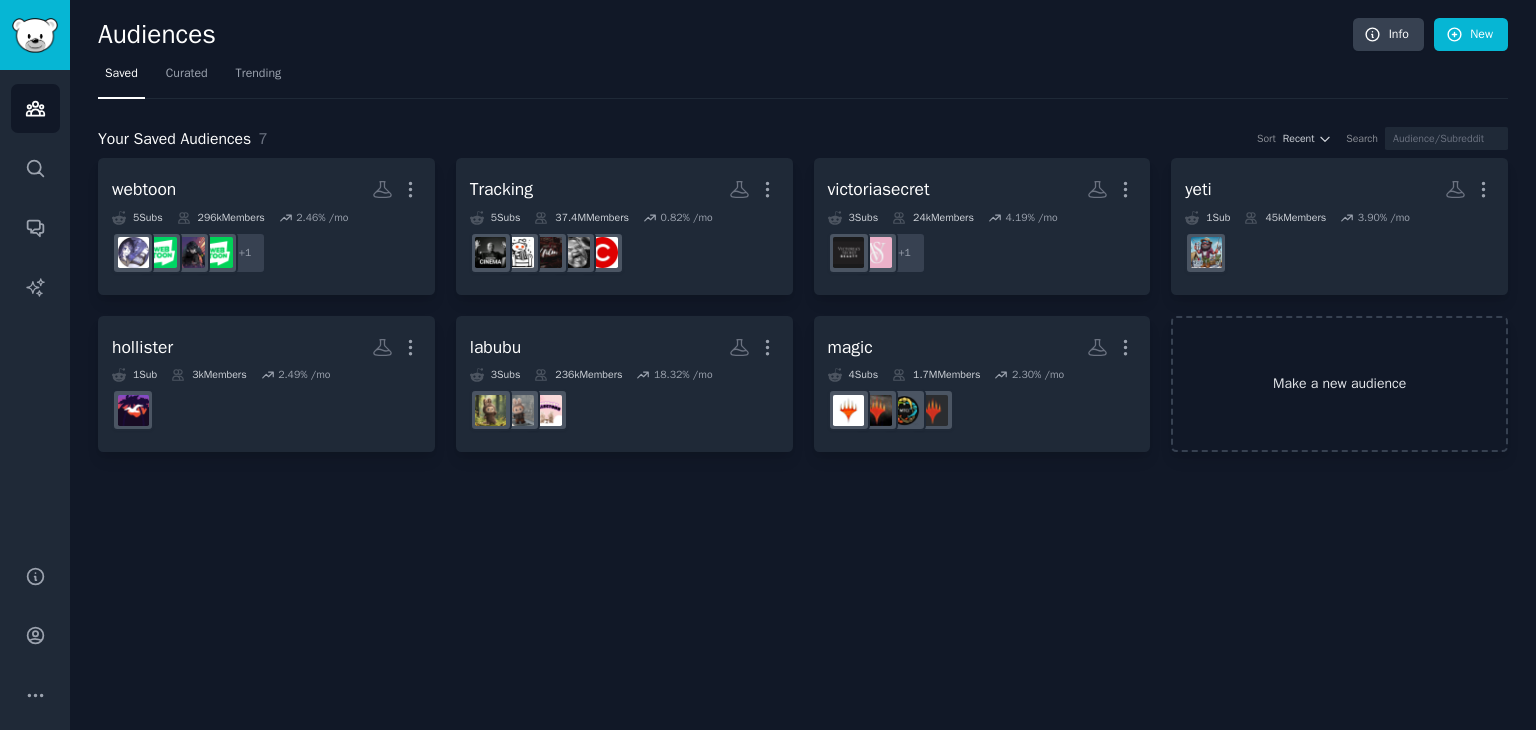 click on "Make a new audience" at bounding box center [1339, 384] 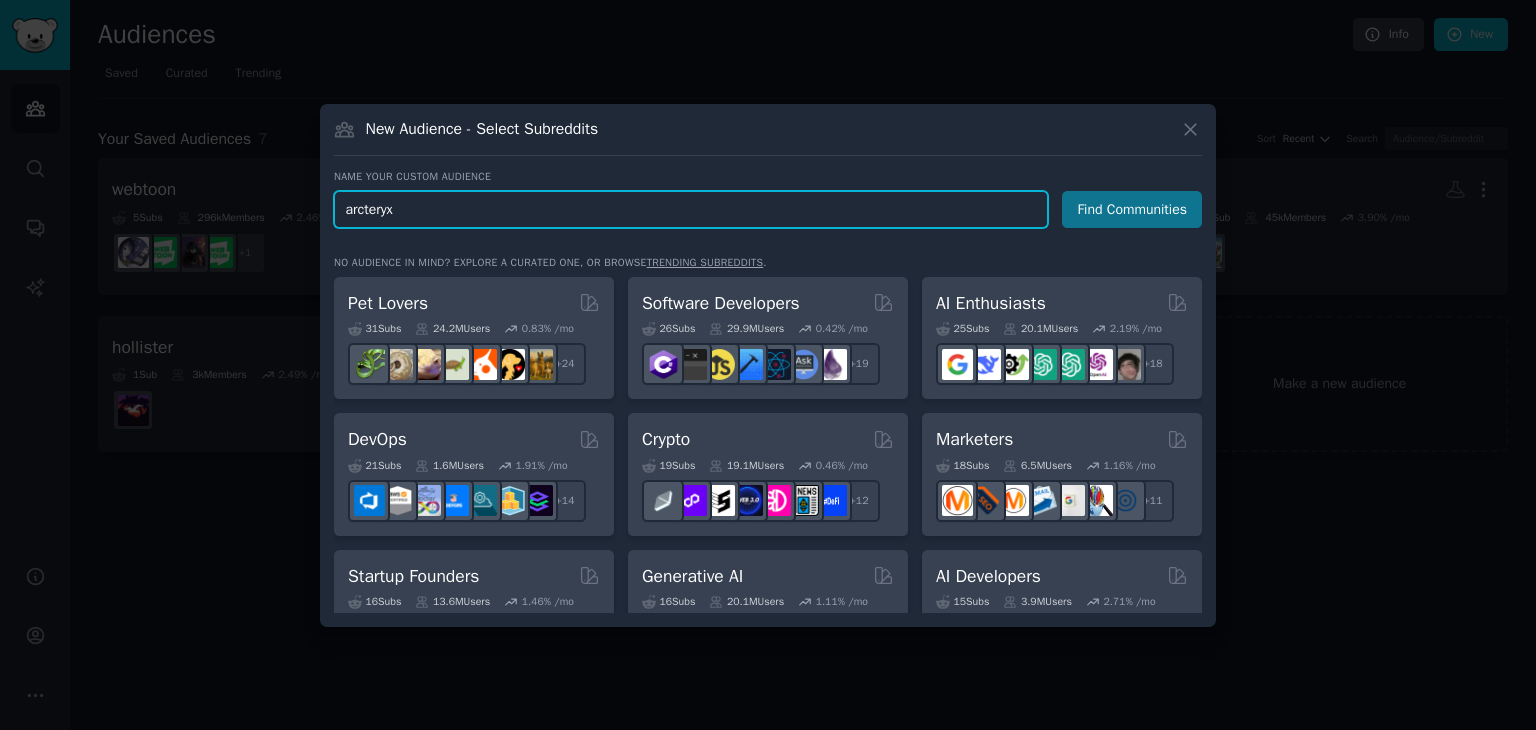 type on "arcteryx" 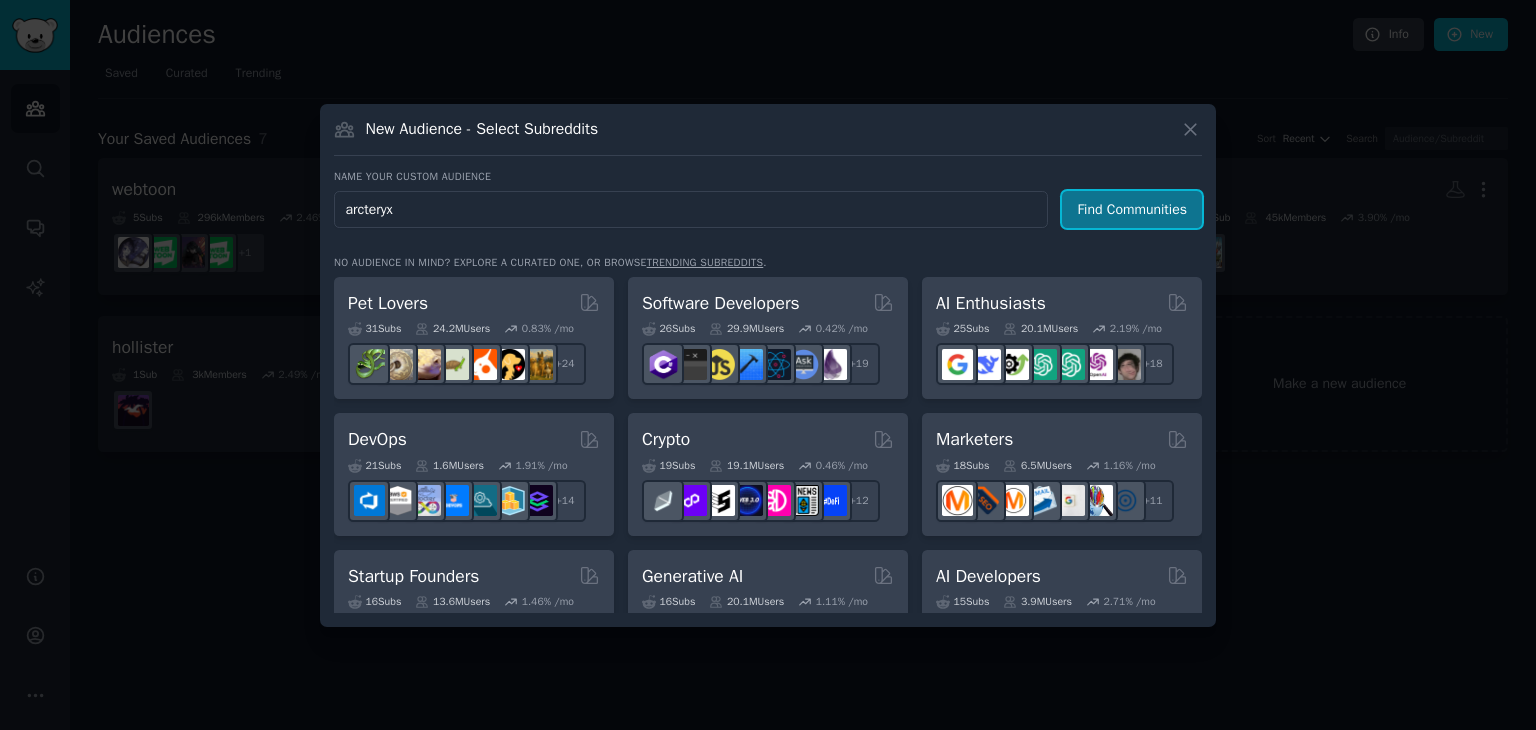 click on "Find Communities" at bounding box center [1132, 209] 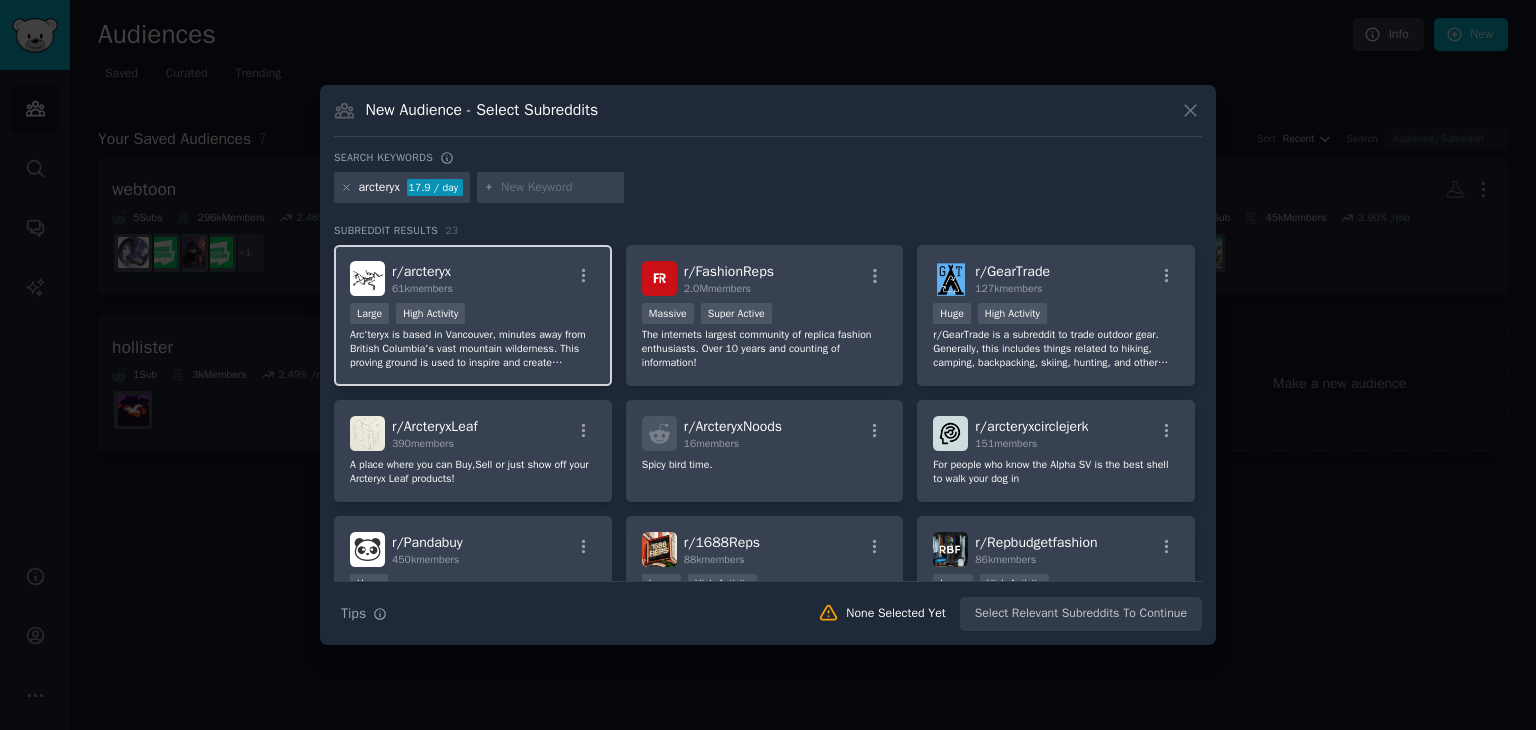 click on "Large High Activity" at bounding box center [473, 315] 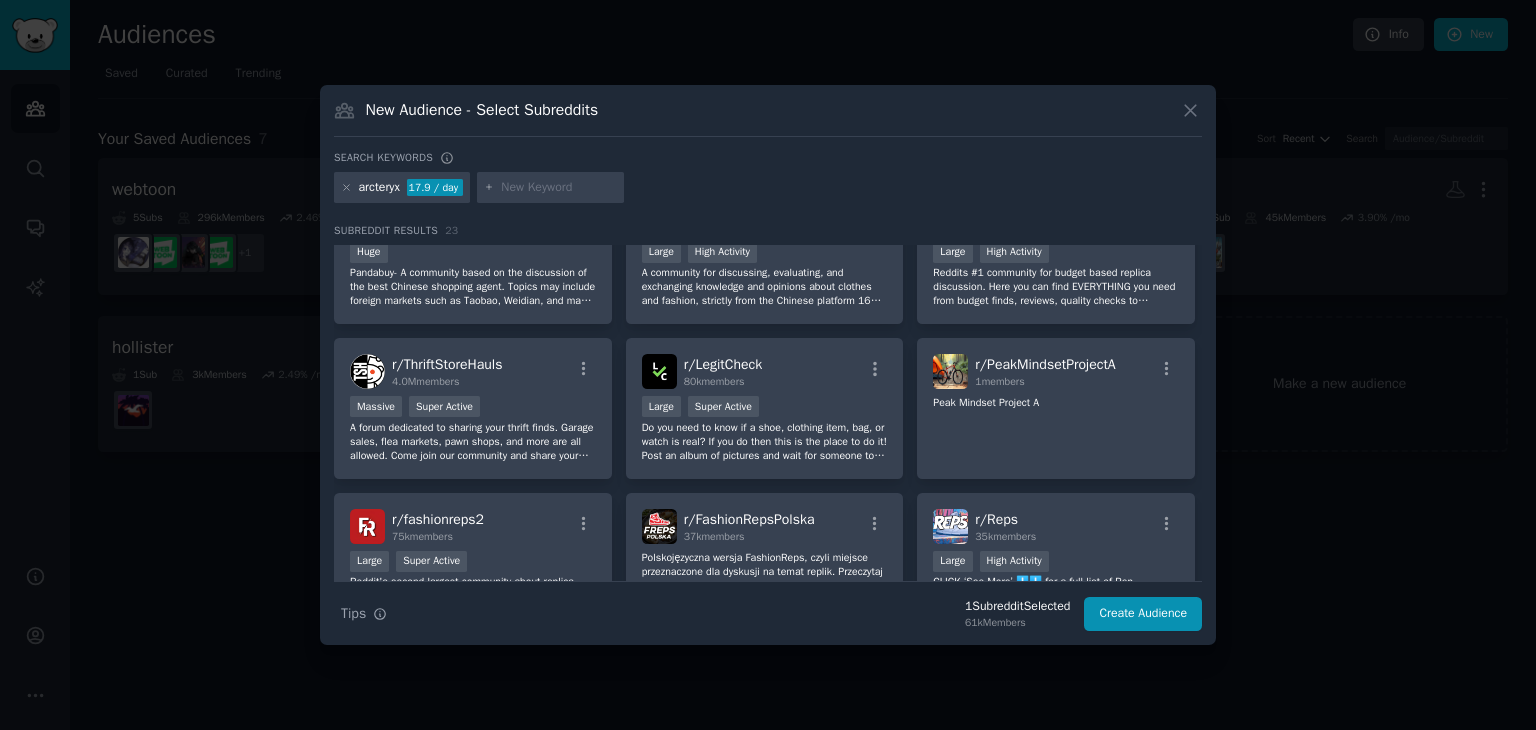scroll, scrollTop: 332, scrollLeft: 0, axis: vertical 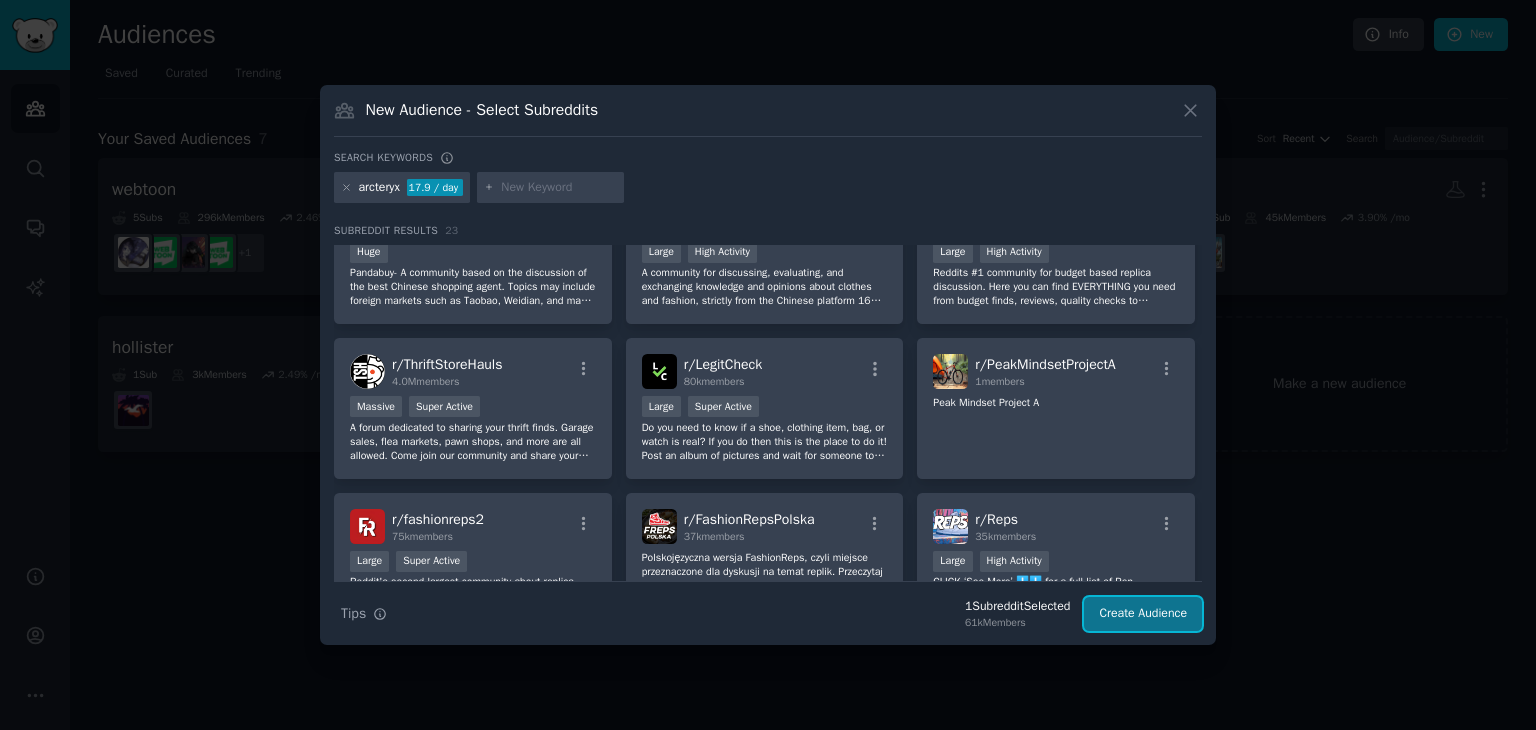 click on "Create Audience" at bounding box center [1143, 614] 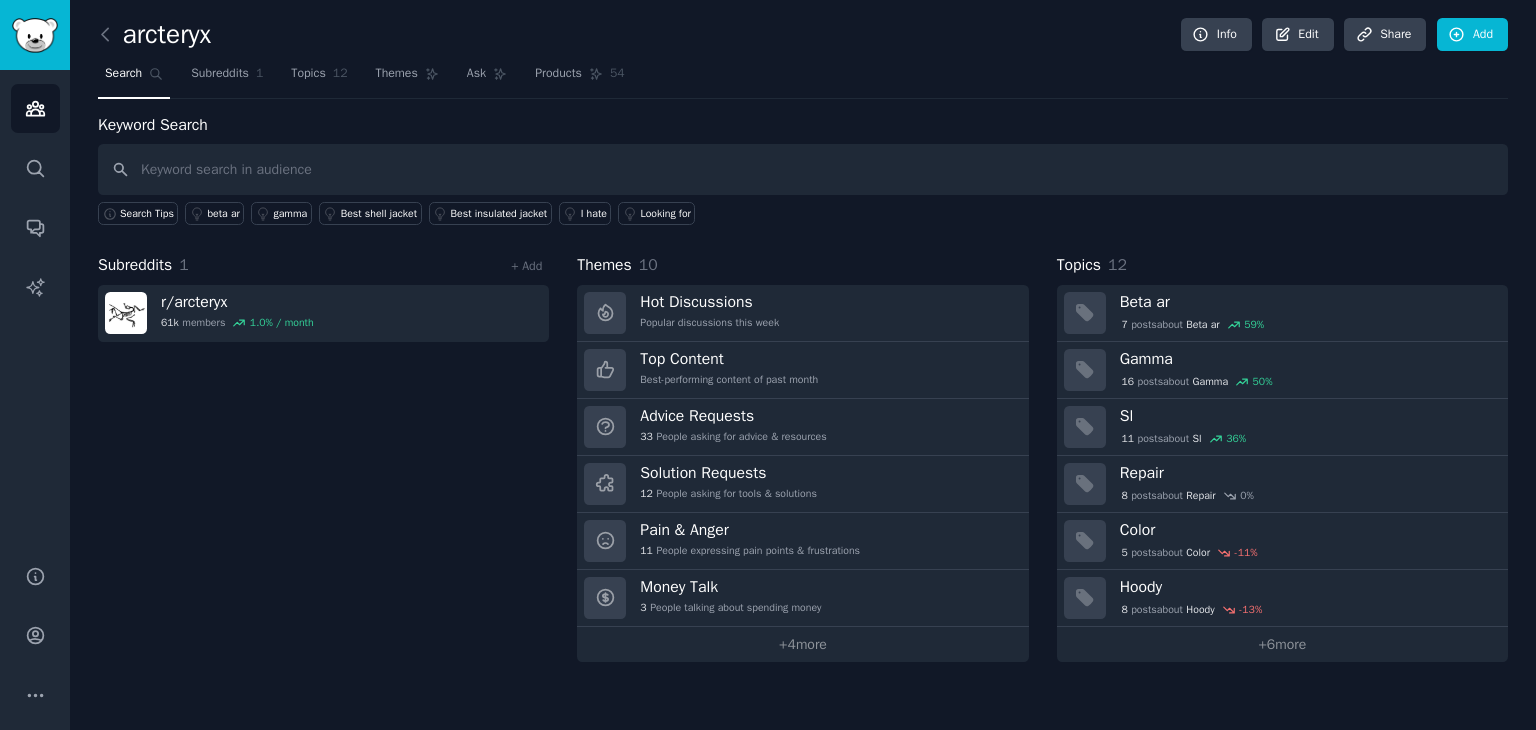click on "Subreddits 1 + Add r/ arcteryx 61k  members 1.0 % / month" at bounding box center (323, 457) 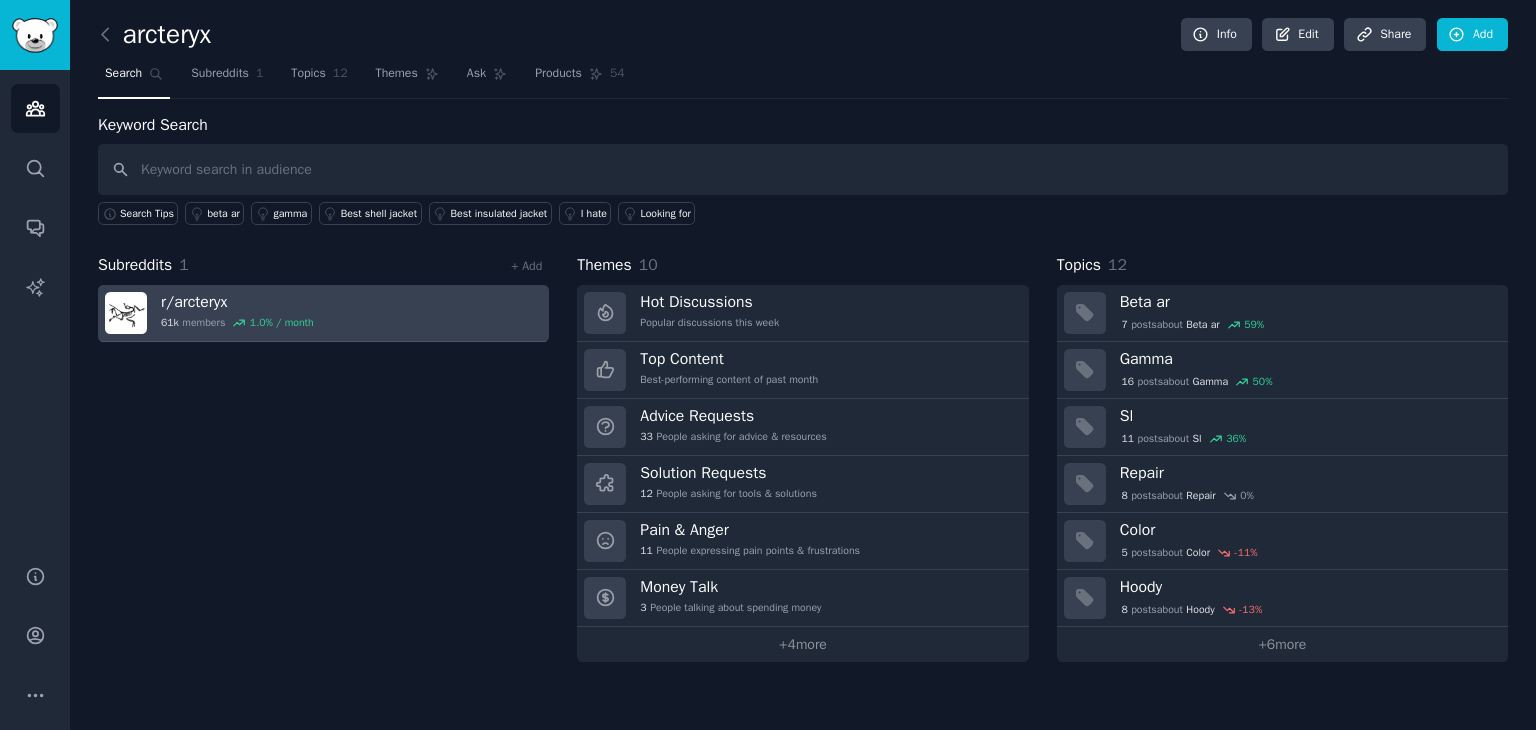 click on "r/ arcteryx" at bounding box center [237, 302] 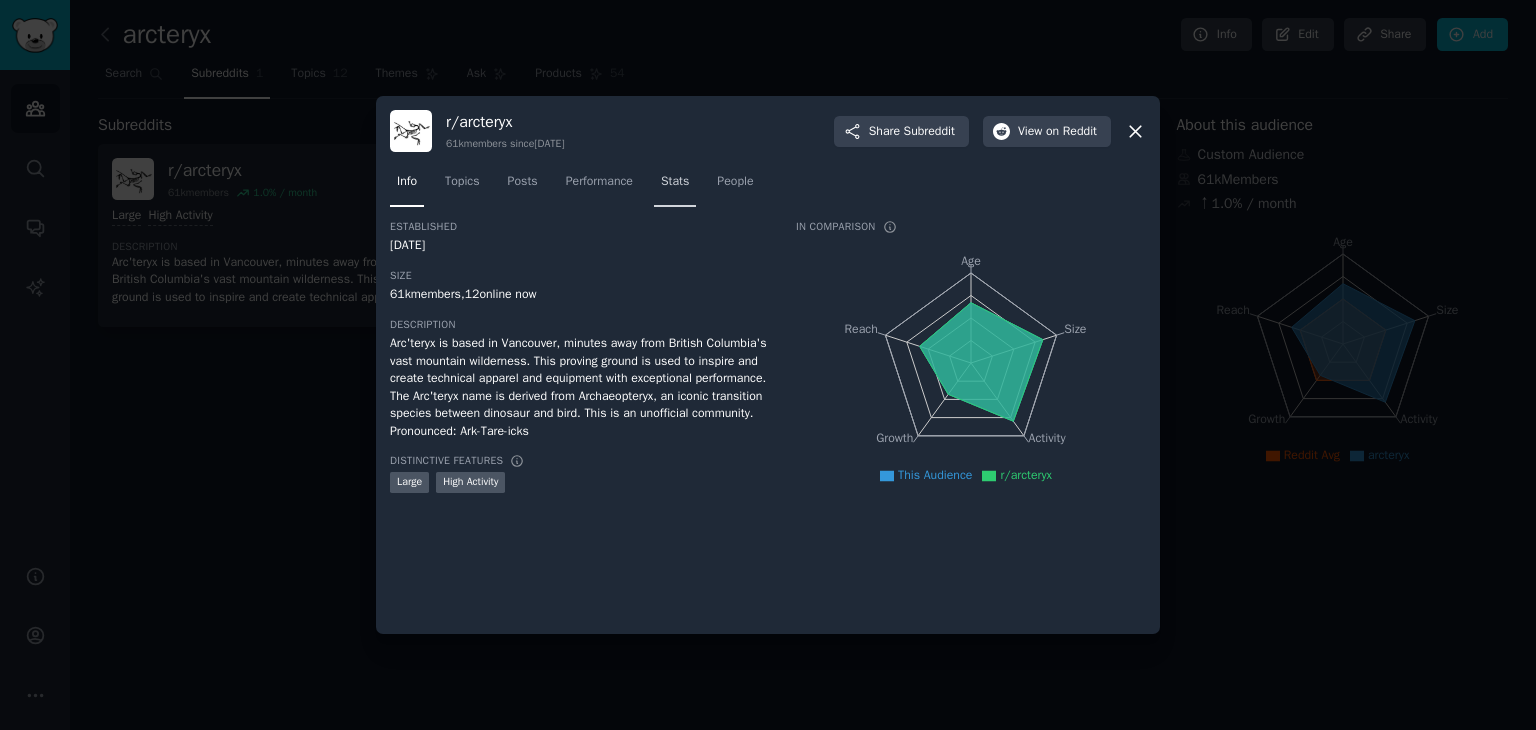 click on "Stats" at bounding box center (675, 182) 